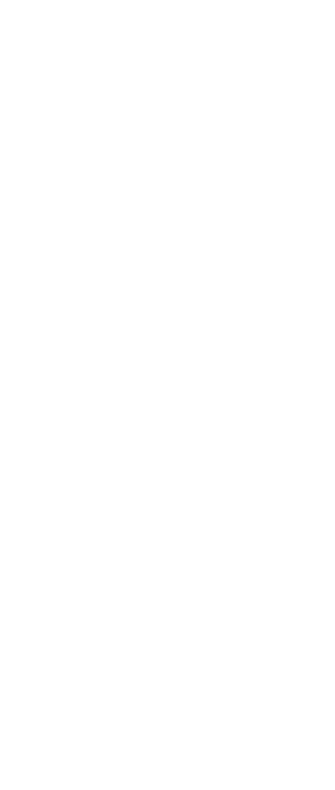 scroll, scrollTop: 0, scrollLeft: 0, axis: both 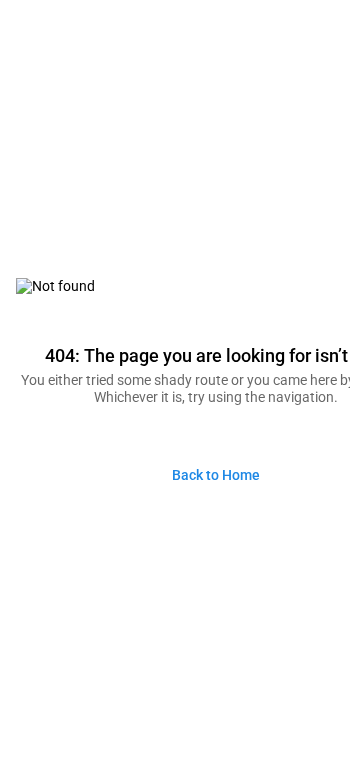 click on "Back to Home" at bounding box center (216, 475) 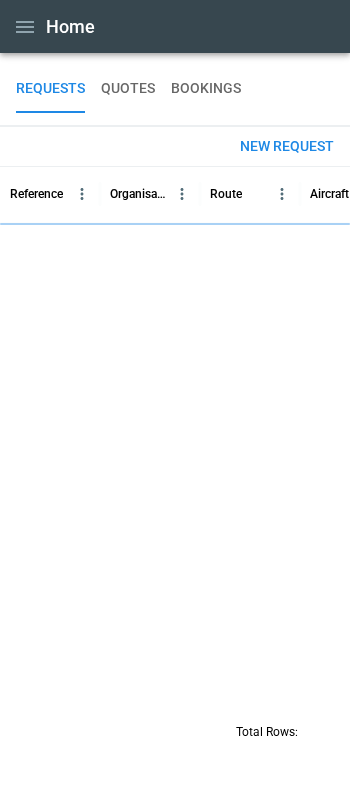 click on "QUOTES" at bounding box center (128, 89) 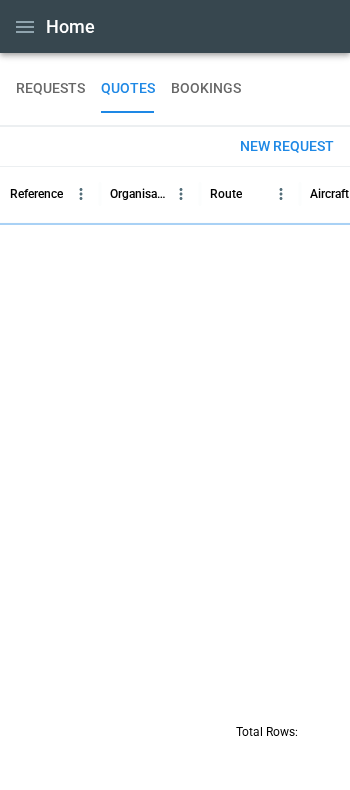 click on "REQUESTS" at bounding box center (50, 89) 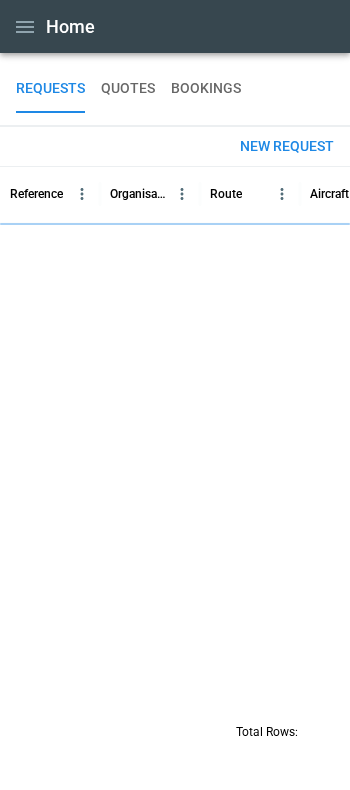 click on "New request" at bounding box center [287, 146] 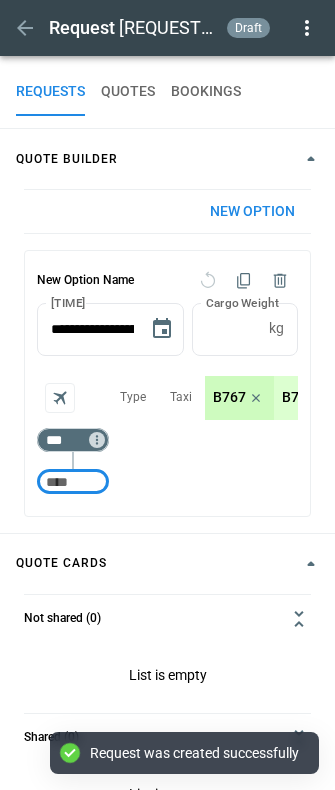 click at bounding box center [73, 482] 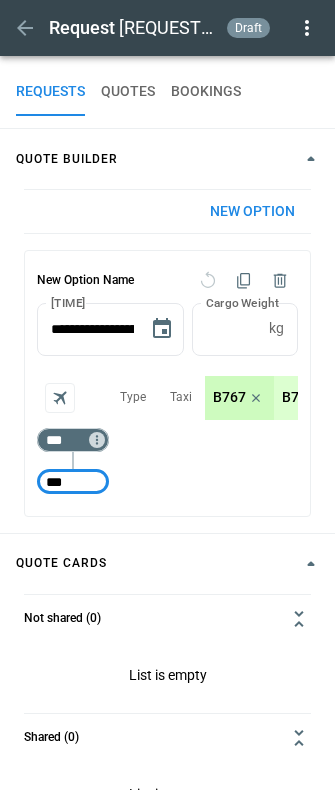 type on "***" 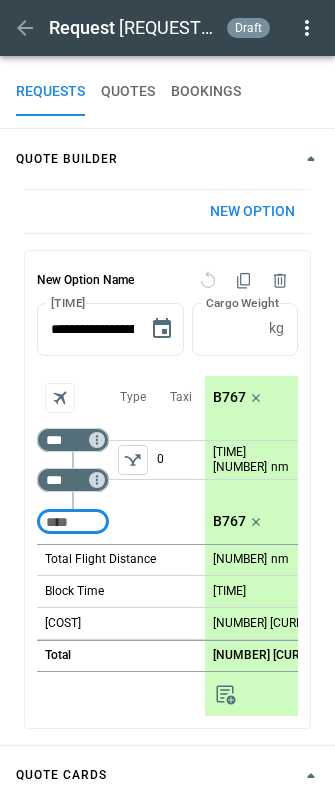 click on "***" at bounding box center (69, 480) 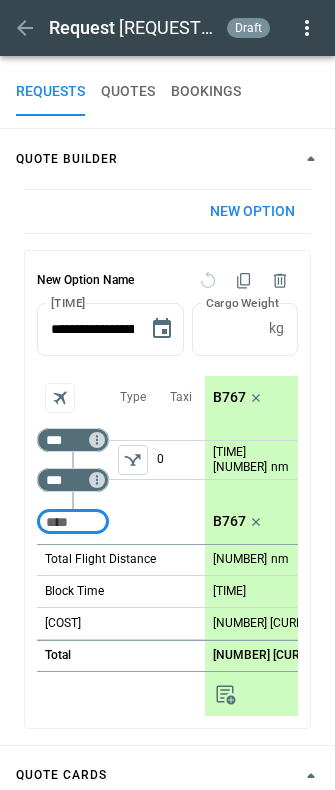 click on "***" at bounding box center [69, 480] 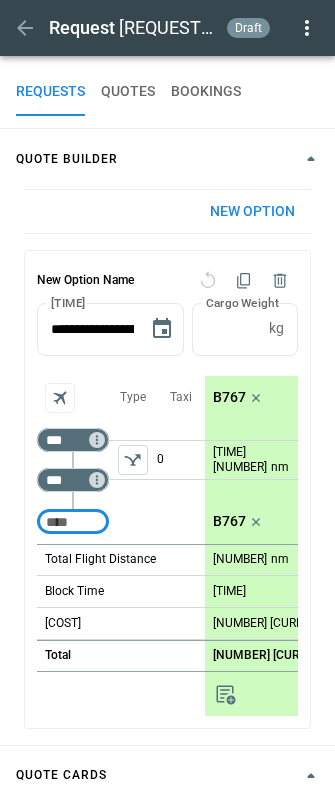 click at bounding box center [73, 522] 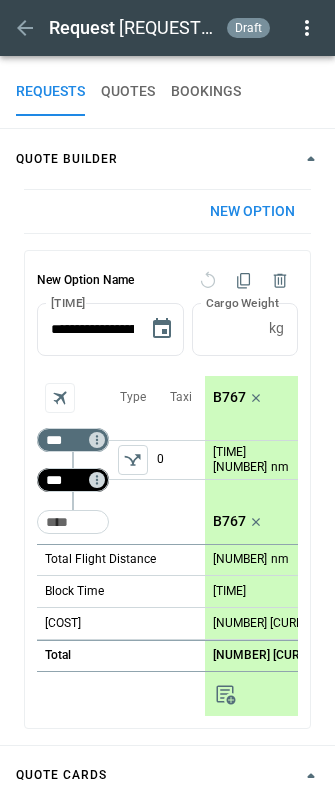 click on "***" at bounding box center [69, 480] 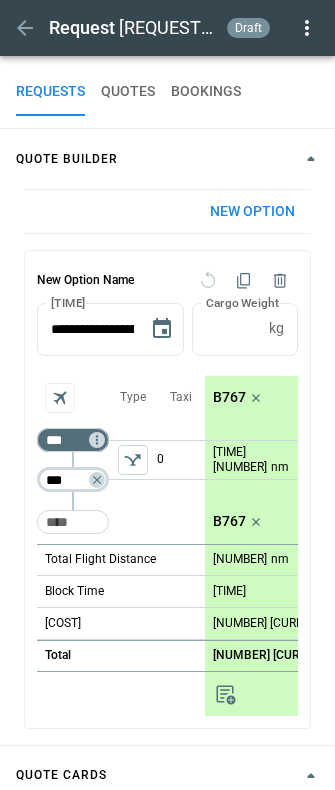 type on "***" 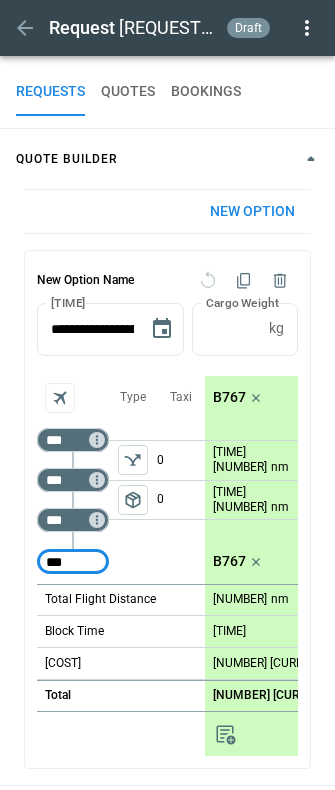 type on "***" 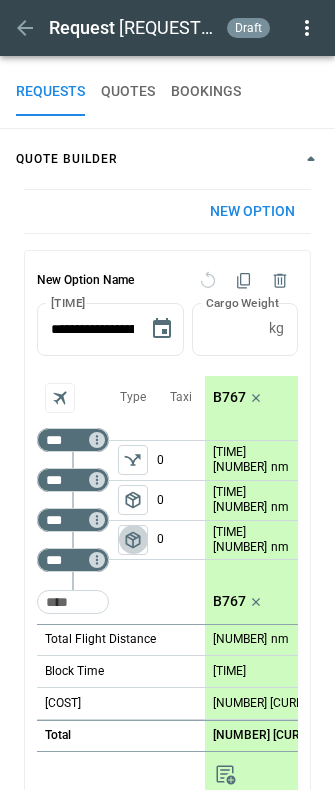 click on "package_2" at bounding box center (133, 540) 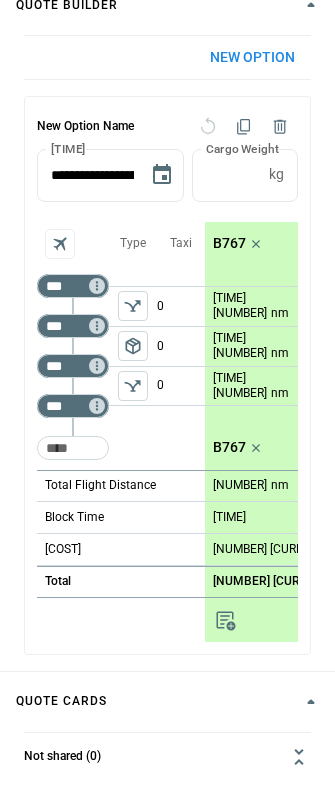 scroll, scrollTop: 221, scrollLeft: 0, axis: vertical 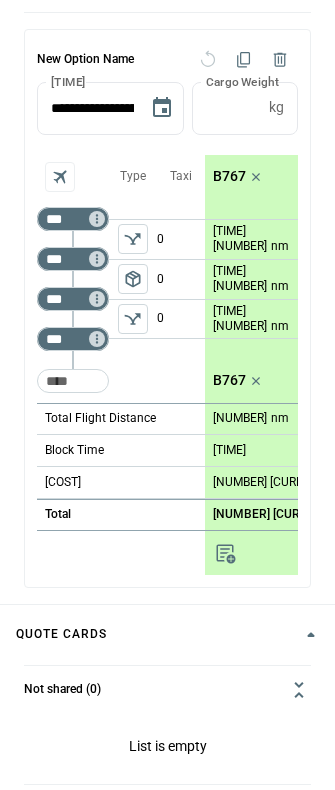 click at bounding box center (226, 553) 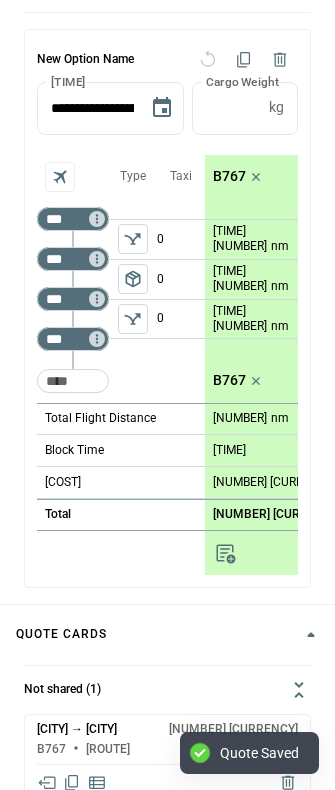 scroll, scrollTop: 393, scrollLeft: 0, axis: vertical 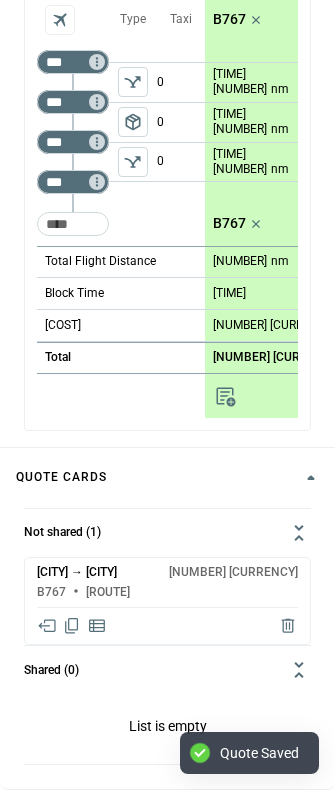 click at bounding box center [47, 626] 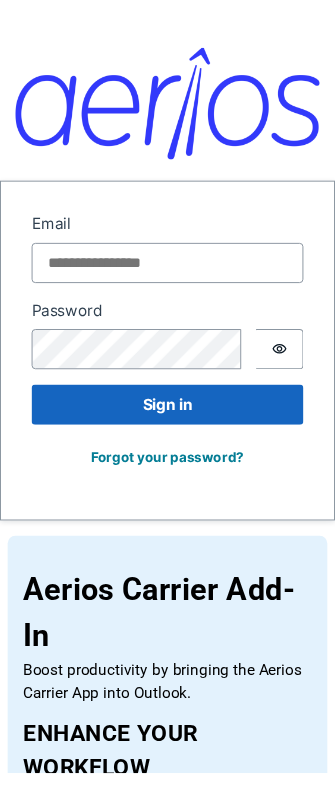 scroll, scrollTop: 0, scrollLeft: 0, axis: both 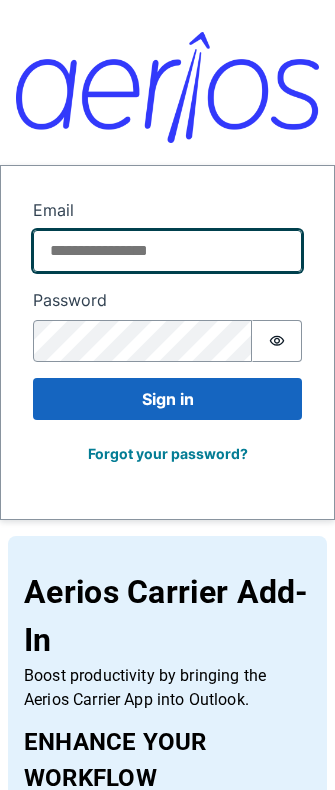 click on "Email" at bounding box center (167, 251) 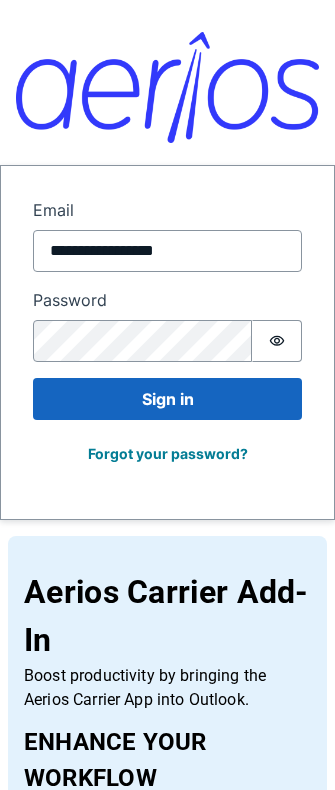 click on "**********" at bounding box center [167, 342] 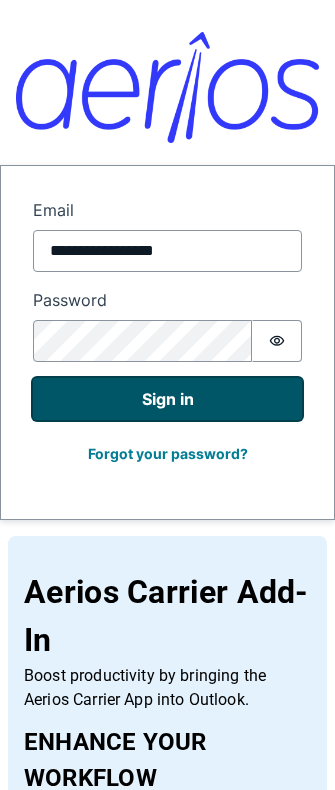 click on "Sign in" at bounding box center [167, 399] 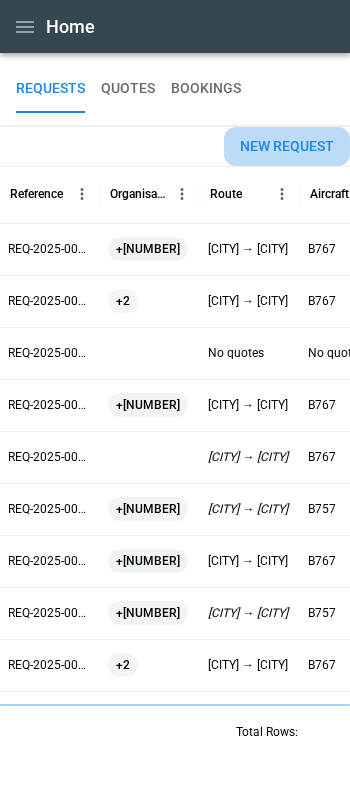 click on "New request" at bounding box center (287, 146) 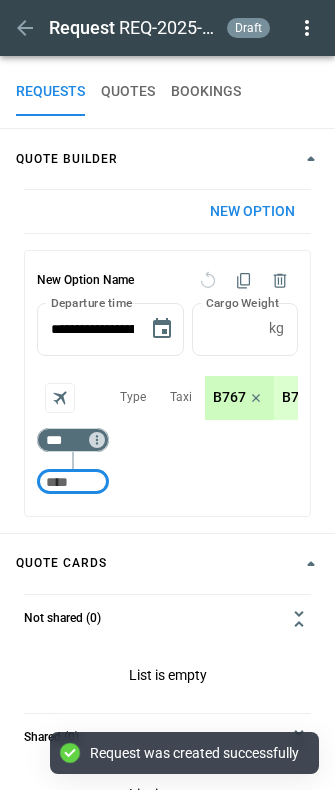 click at bounding box center [73, 482] 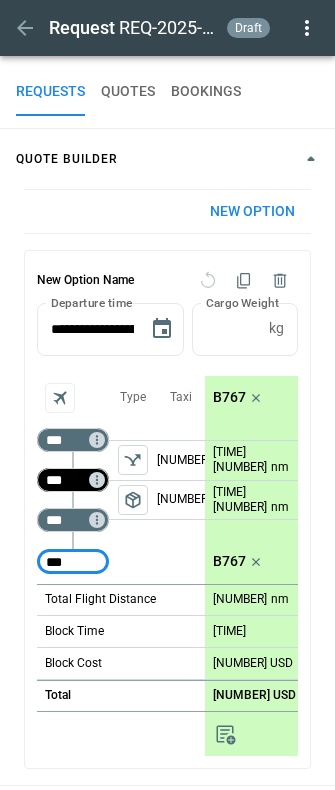 type on "***" 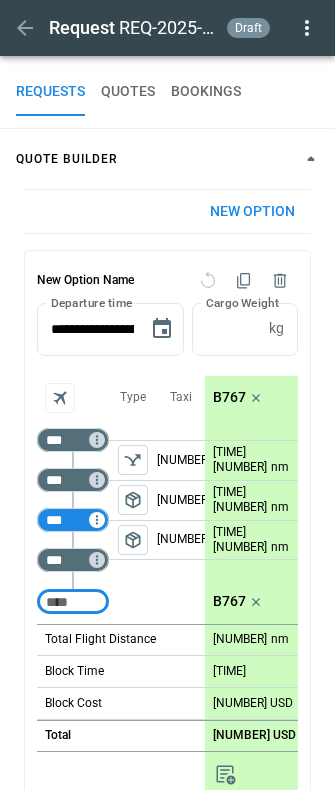 click on "***" at bounding box center (73, 520) 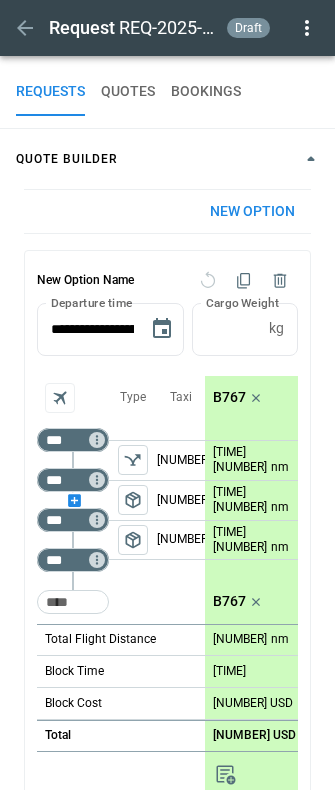 click at bounding box center (73, 500) 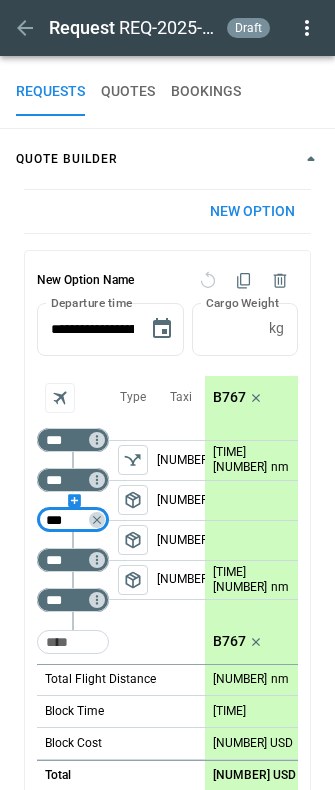 type on "***" 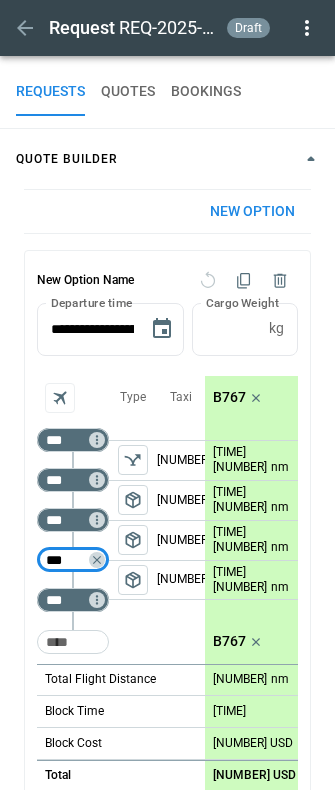 click on "package_2" at bounding box center [133, 580] 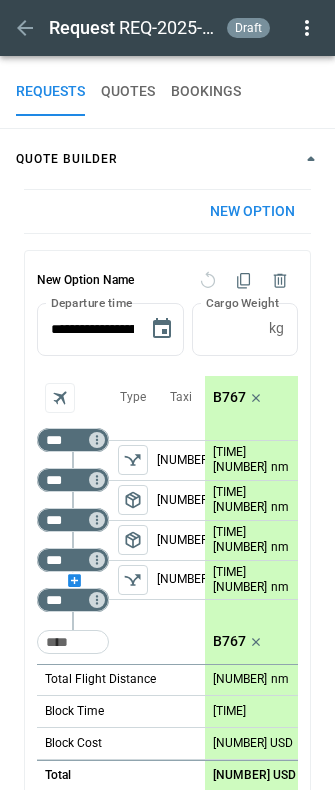 click at bounding box center [73, 580] 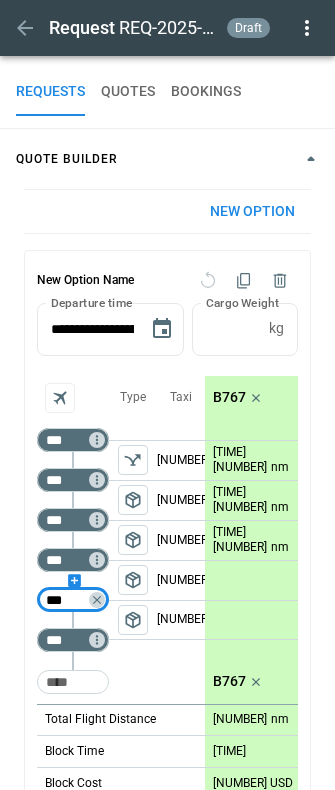 type on "***" 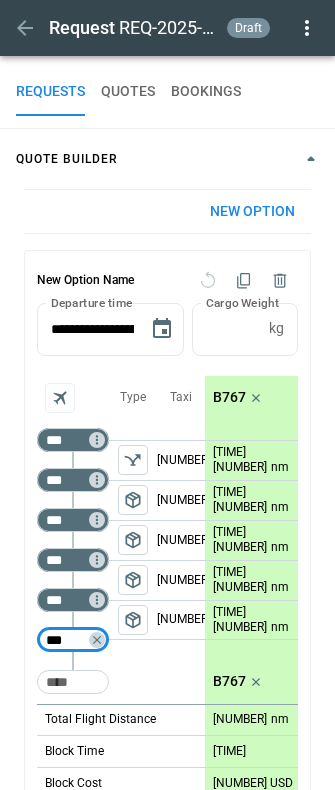click on "package_2" at bounding box center [133, 500] 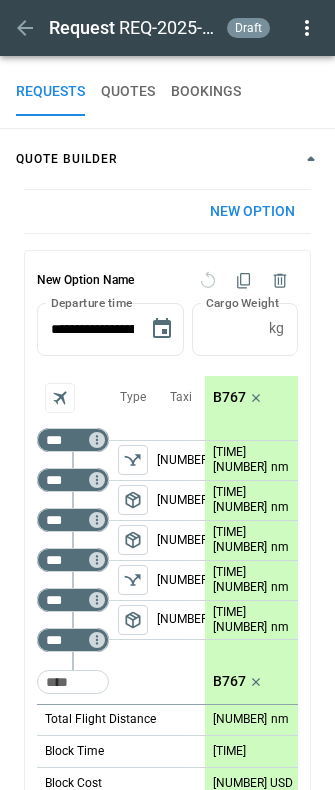 click on "package_2" at bounding box center (133, 620) 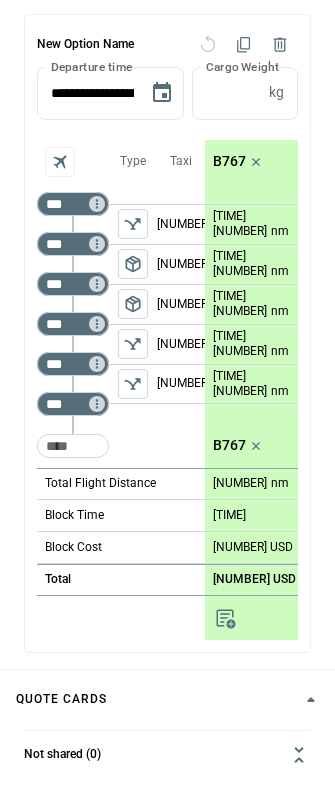 scroll, scrollTop: 237, scrollLeft: 0, axis: vertical 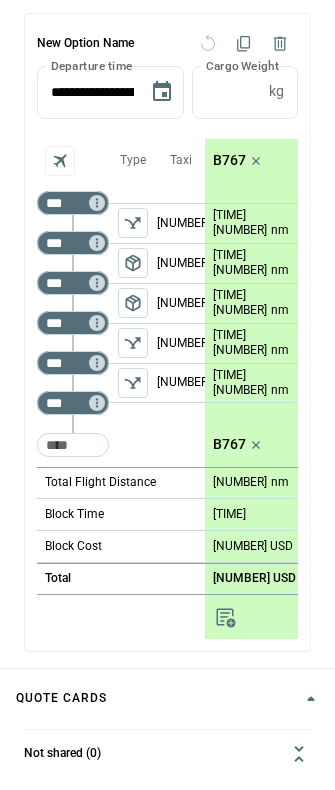 click at bounding box center (225, 617) 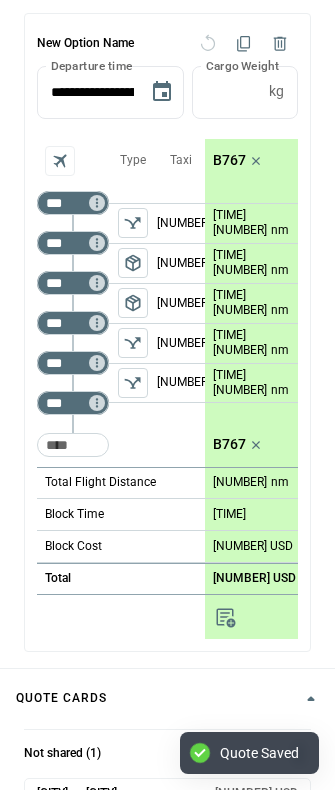 scroll, scrollTop: 473, scrollLeft: 0, axis: vertical 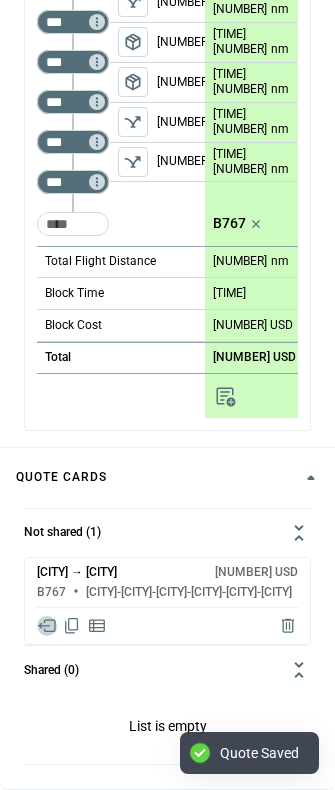 click at bounding box center [46, 625] 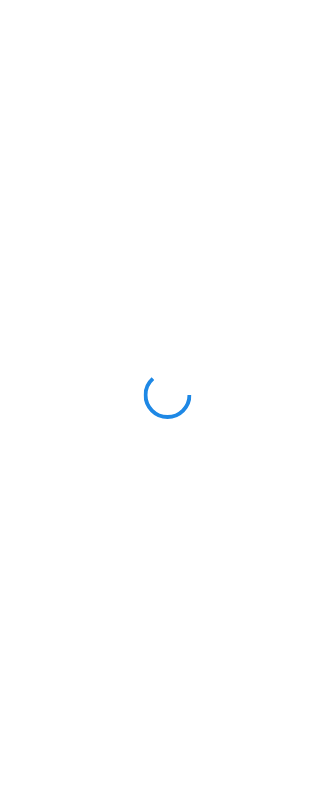 scroll, scrollTop: 0, scrollLeft: 0, axis: both 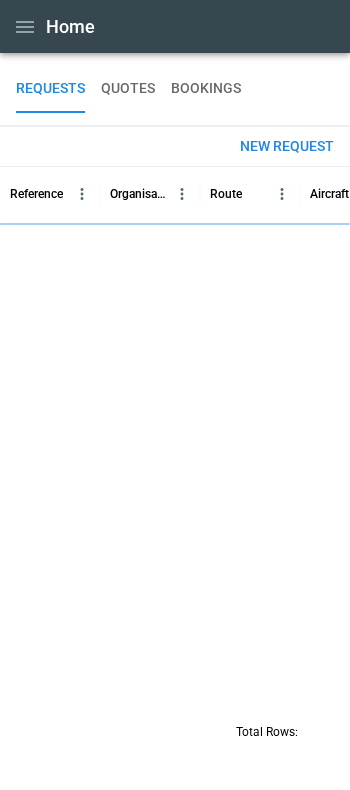 click on "New request" at bounding box center [287, 146] 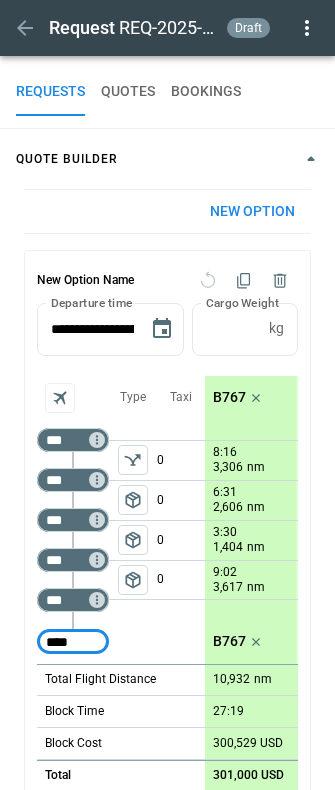 type on "****" 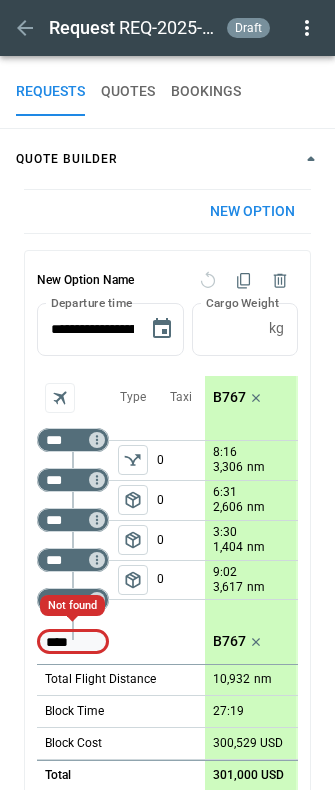click on "****" at bounding box center (73, 642) 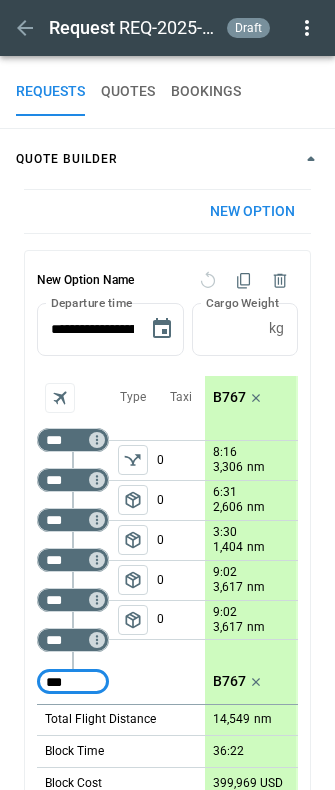 type on "***" 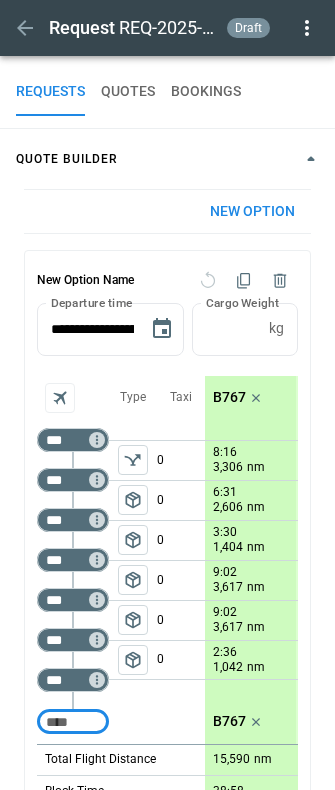 click on "package_2" at bounding box center (133, 660) 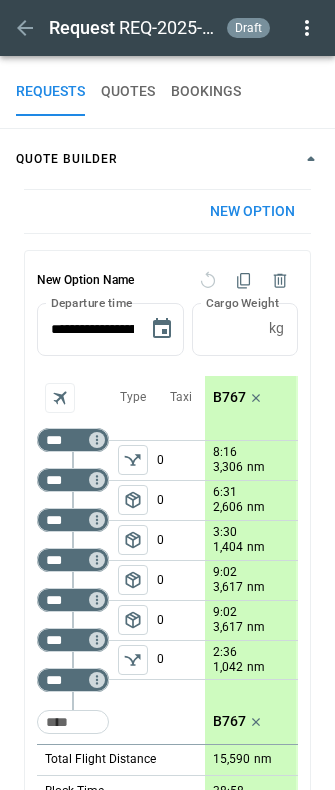 click on "package_2" at bounding box center (133, 500) 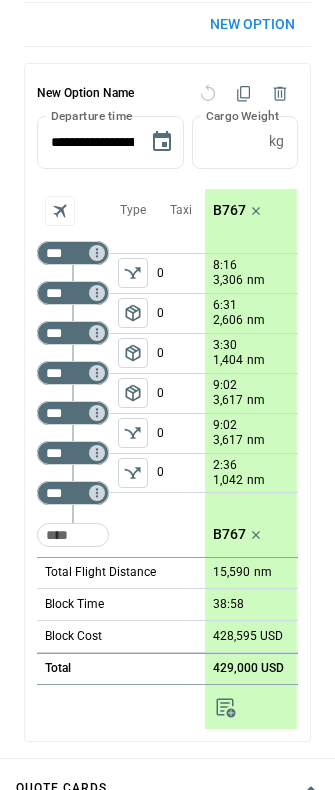 scroll, scrollTop: 188, scrollLeft: 0, axis: vertical 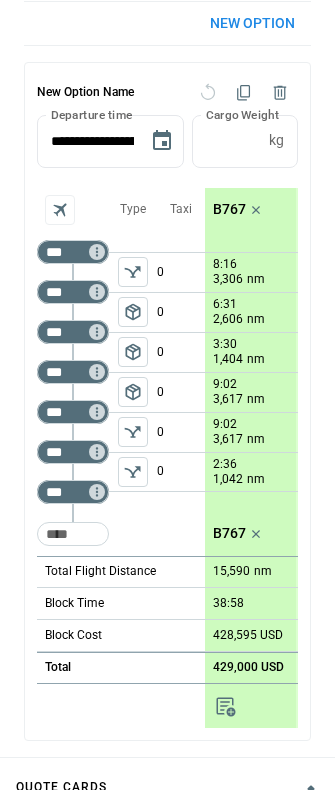 click at bounding box center [225, 706] 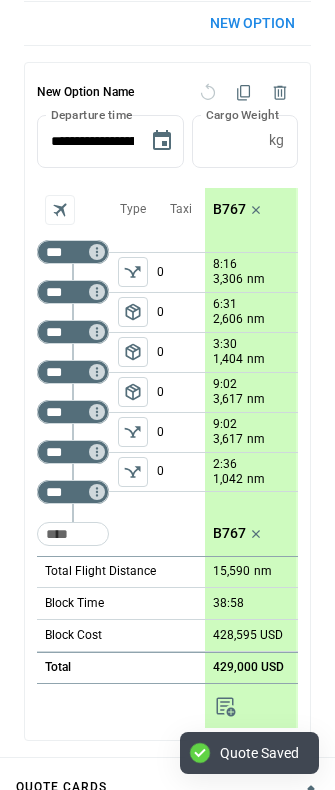scroll, scrollTop: 513, scrollLeft: 0, axis: vertical 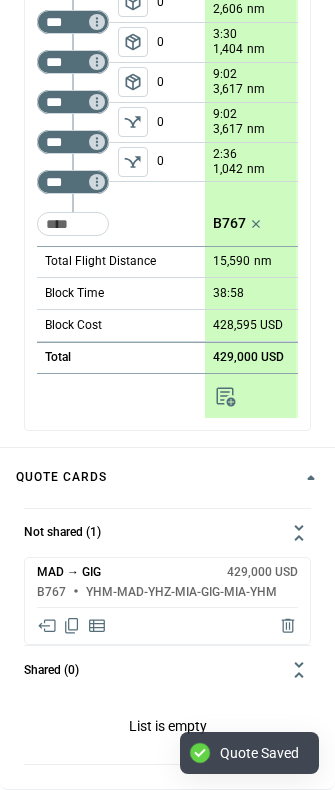 click at bounding box center (47, 626) 